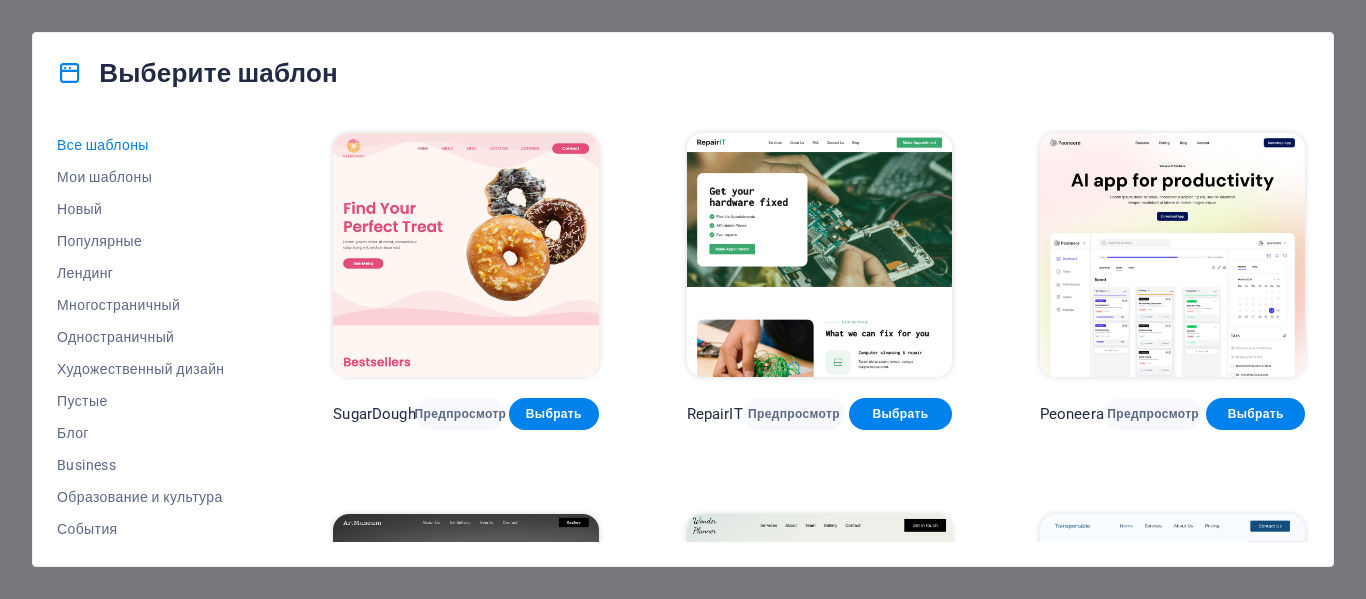 scroll, scrollTop: 0, scrollLeft: 0, axis: both 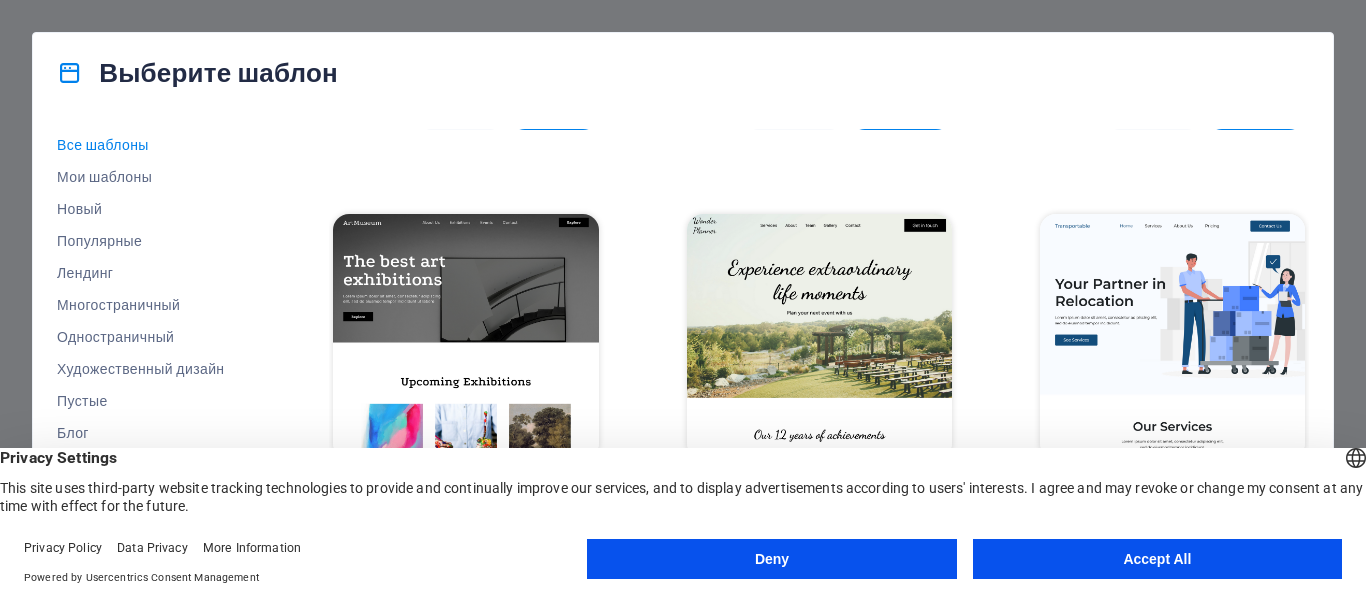 click on "Accept All" at bounding box center (1157, 559) 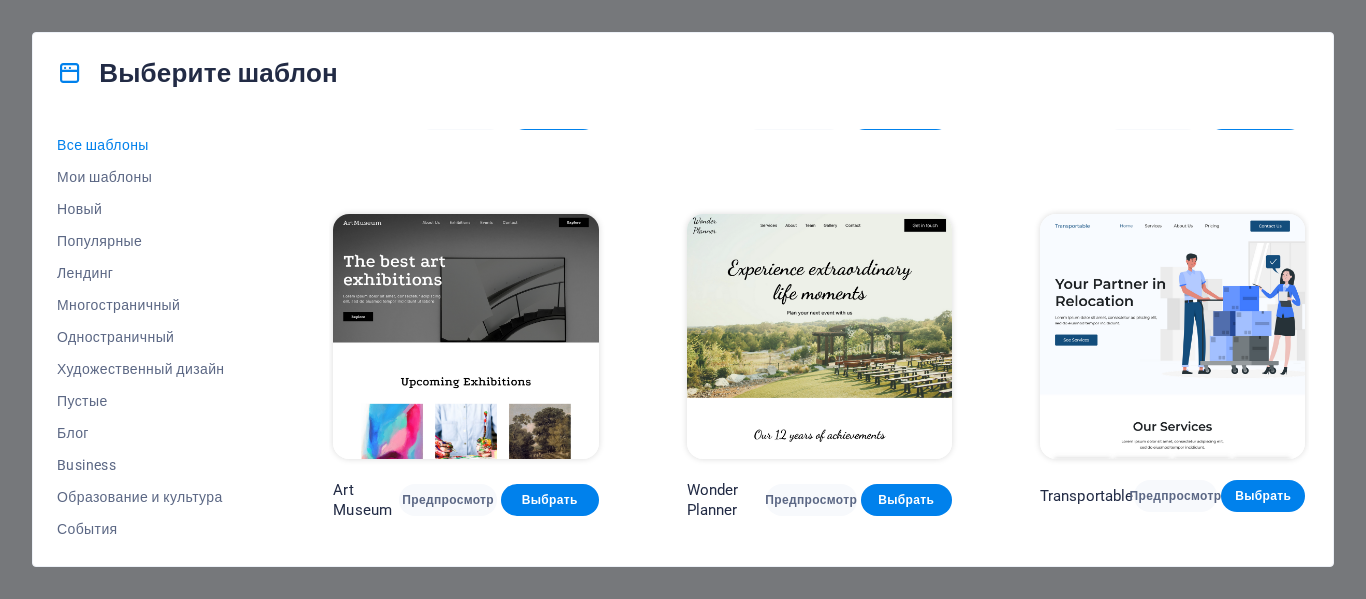 scroll, scrollTop: 400, scrollLeft: 0, axis: vertical 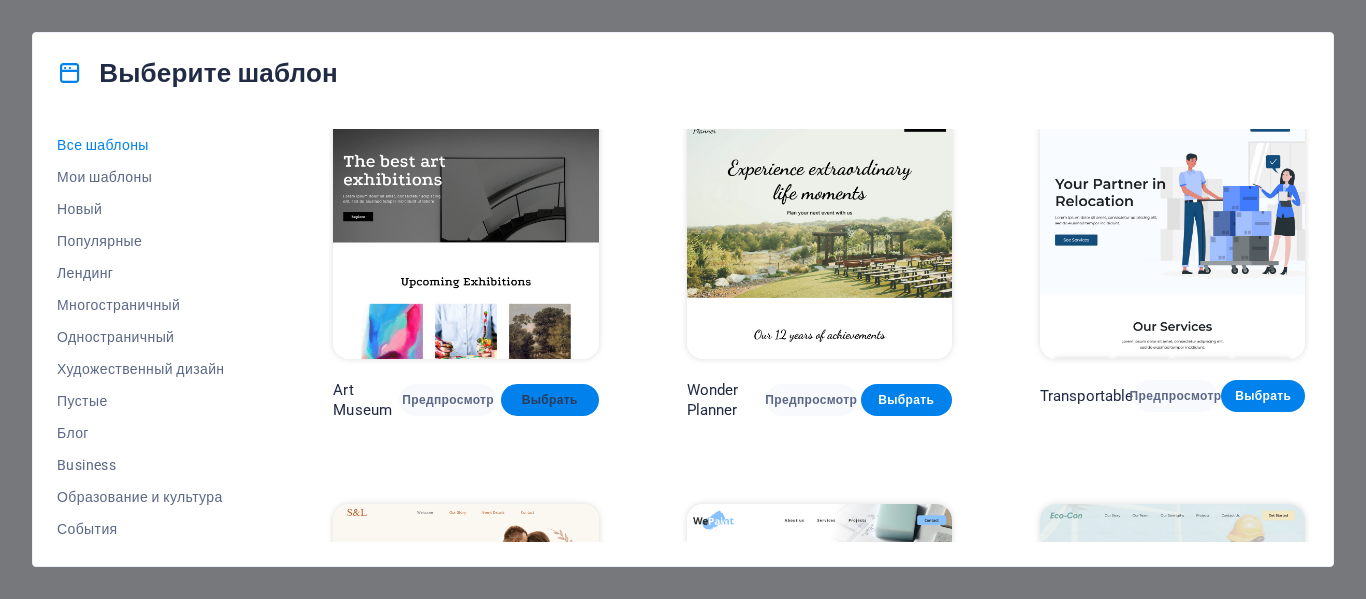 click on "Выбрать" at bounding box center (550, 400) 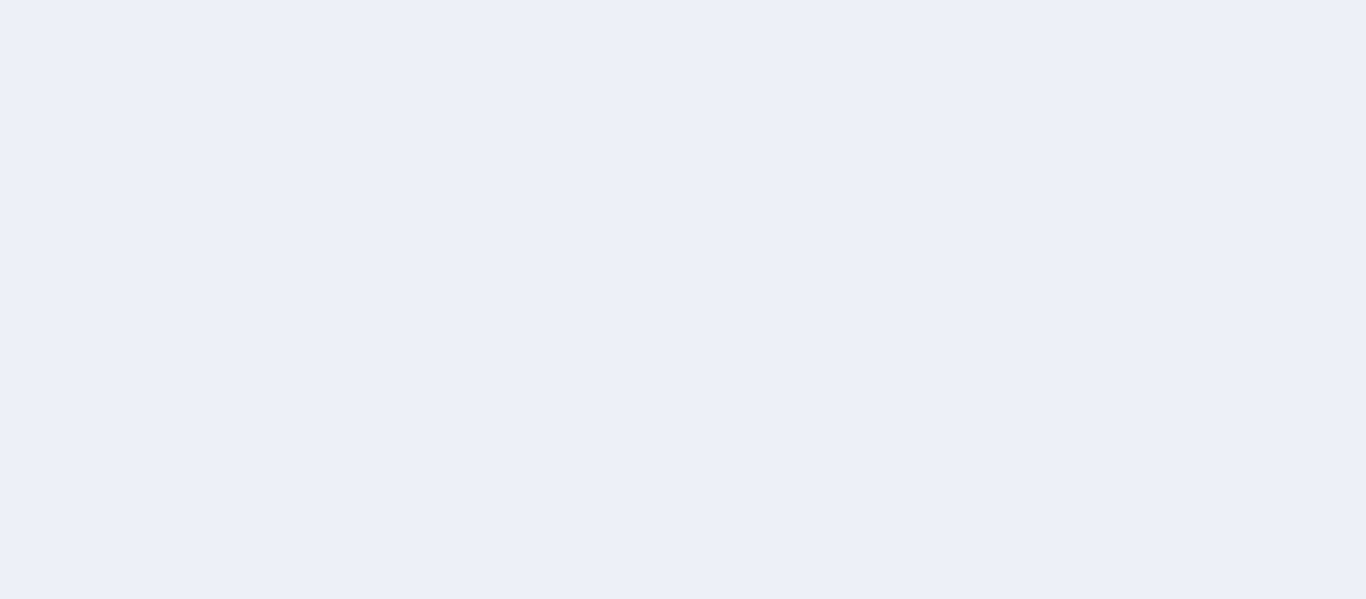 scroll, scrollTop: 0, scrollLeft: 0, axis: both 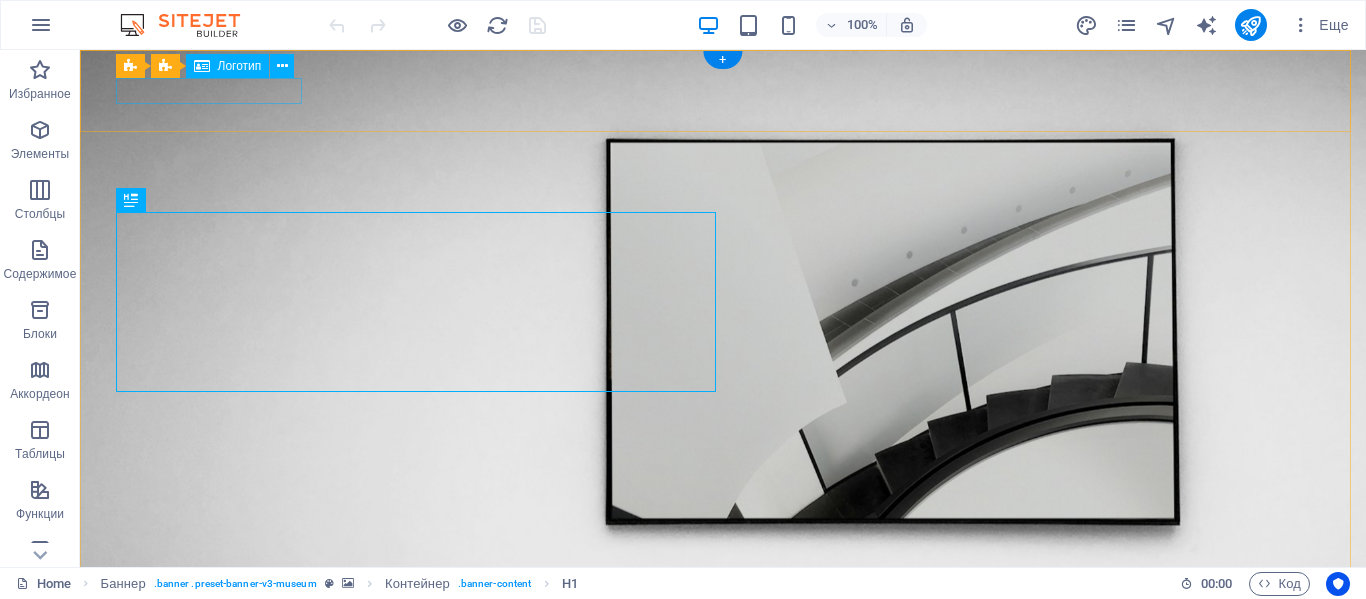 click on "About Us Exhibitions Events Contact" at bounding box center [723, 698] 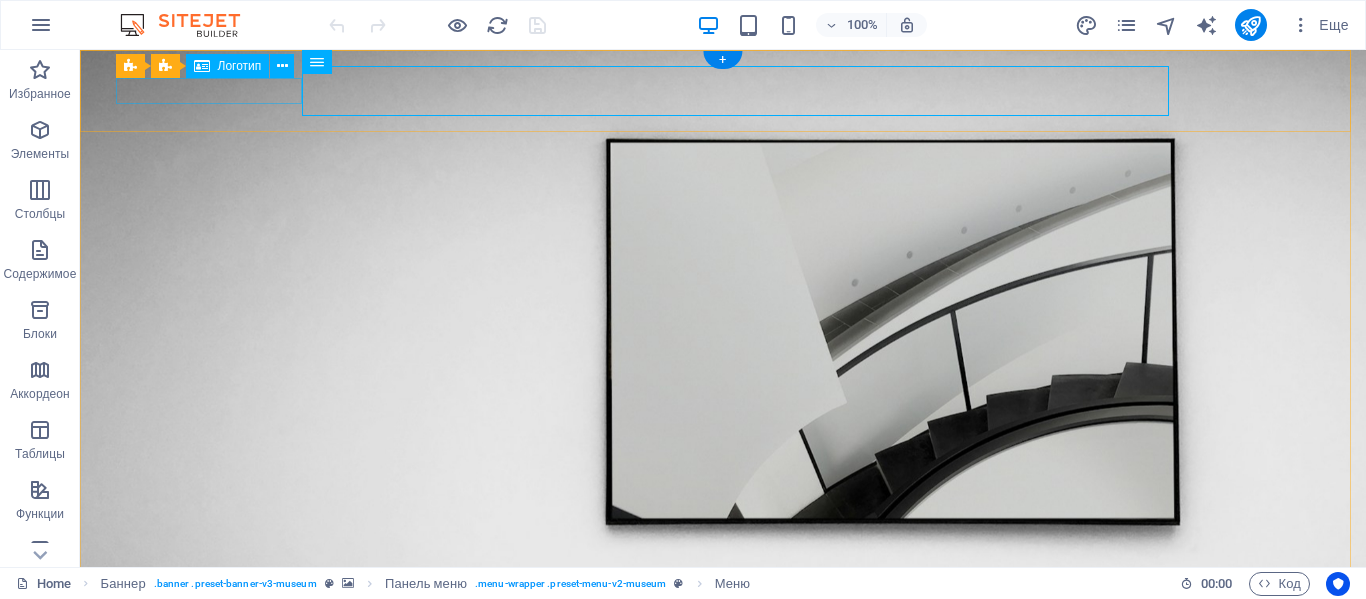 click at bounding box center (723, 660) 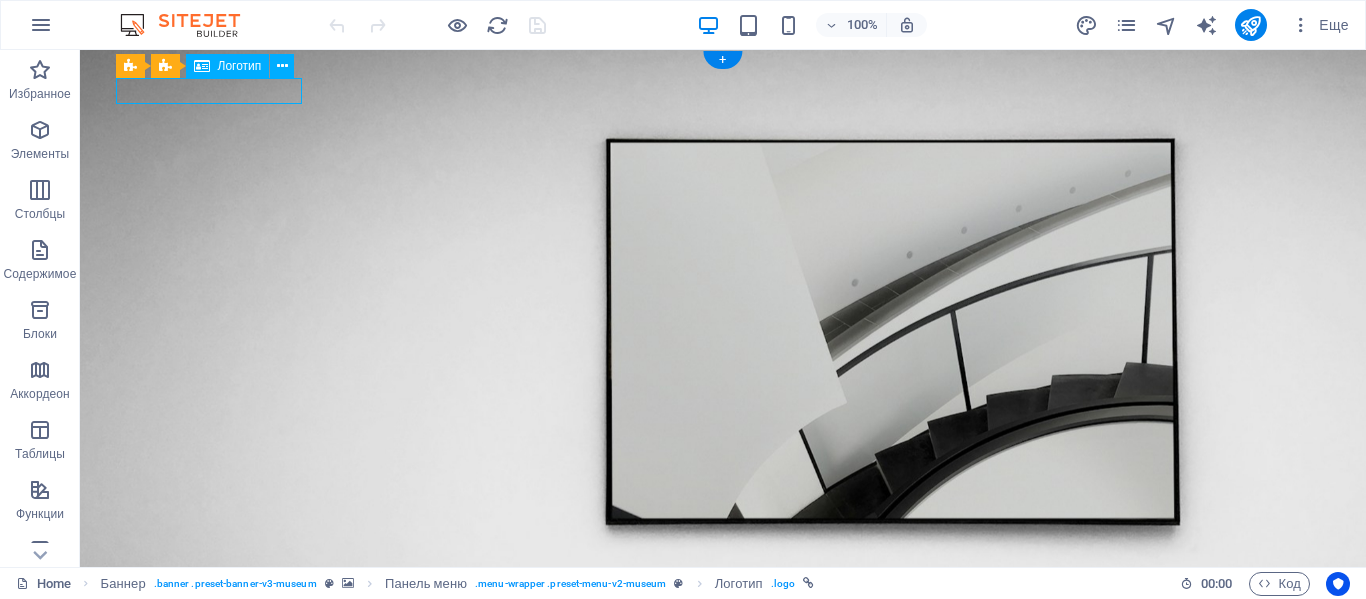 click at bounding box center (723, 660) 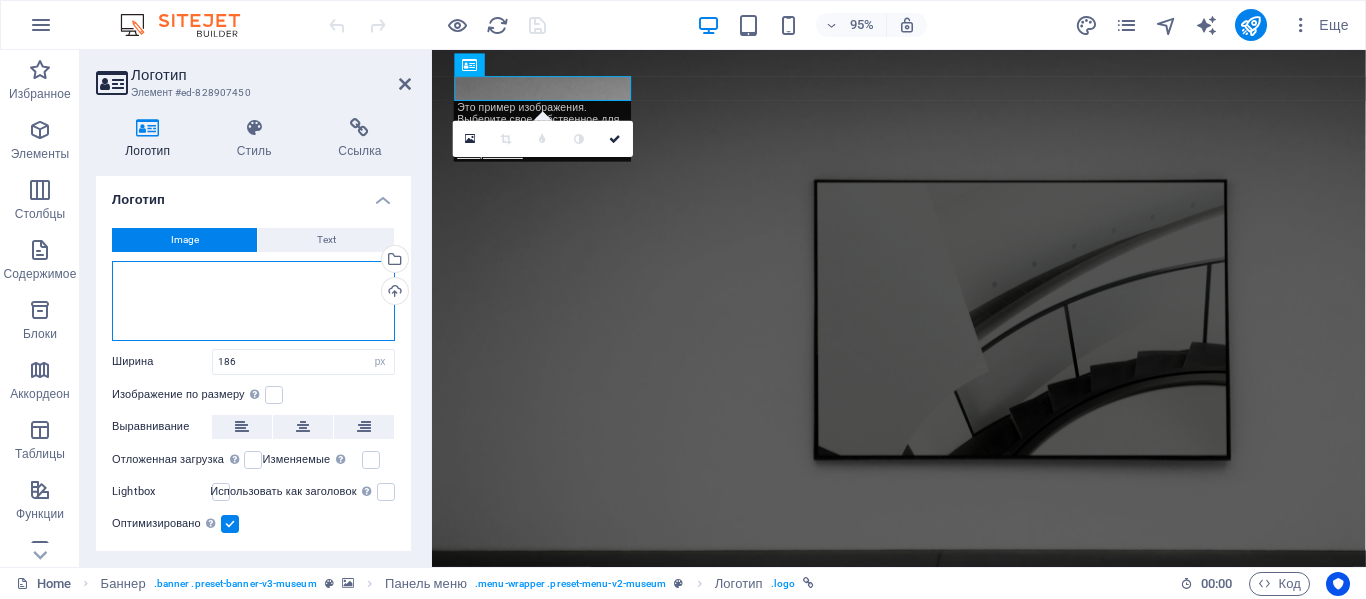 click on "Перетащите файлы сюда, нажмите, чтобы выбрать файлы, или выберите файлы из раздела "Файлы" или из бесплатных стоковых фото и видео" at bounding box center [253, 301] 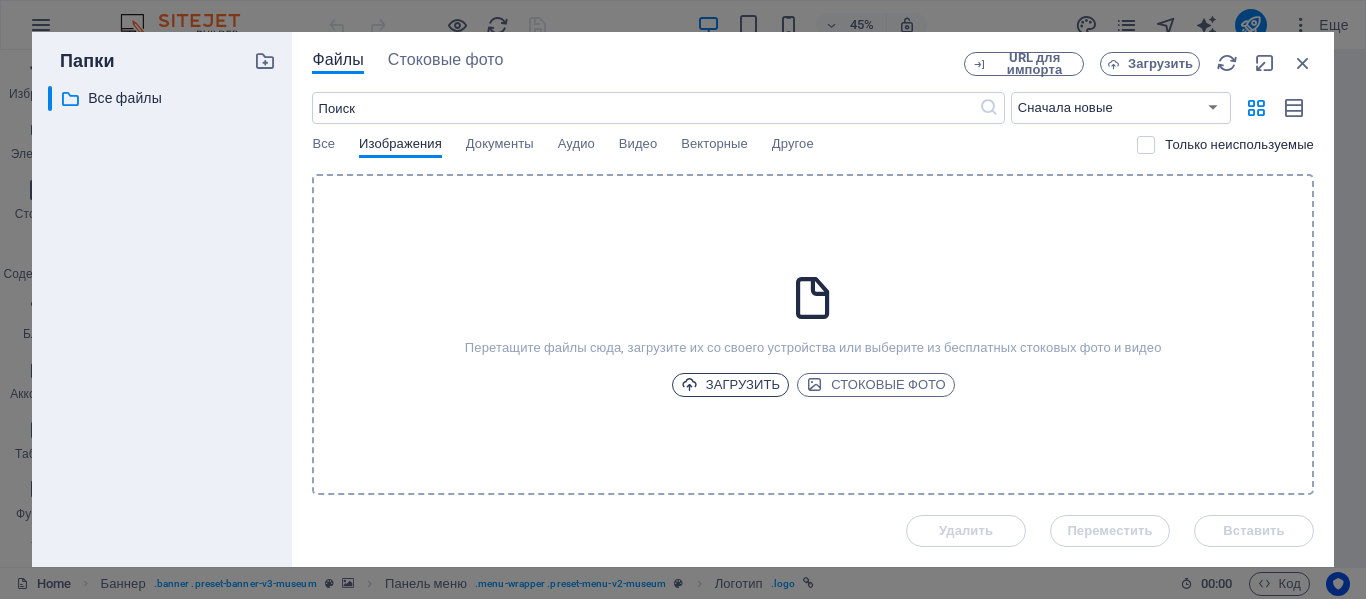 click on "Загрузить" at bounding box center (731, 385) 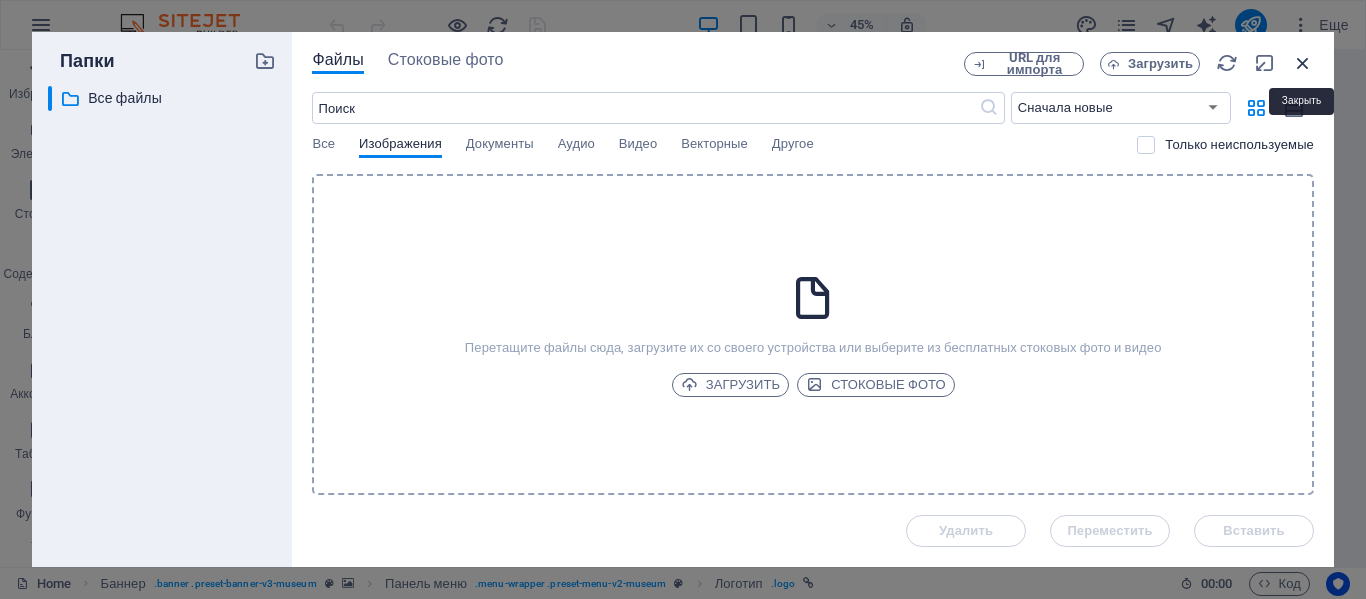 click at bounding box center [1303, 63] 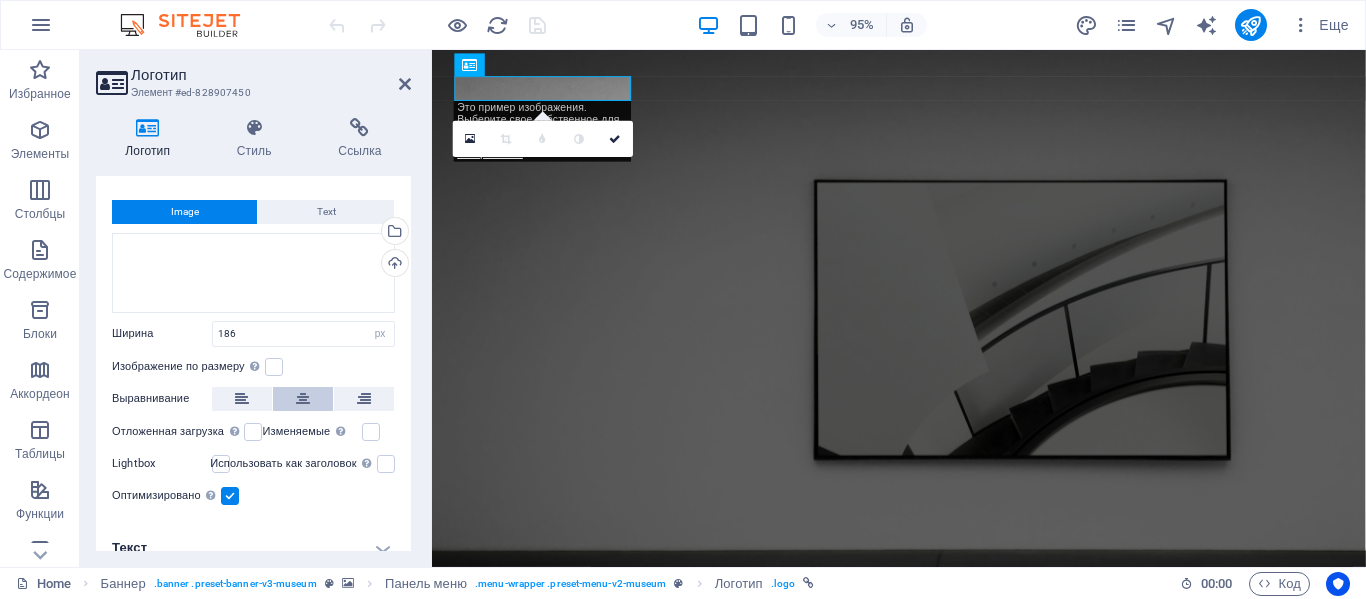 scroll, scrollTop: 49, scrollLeft: 0, axis: vertical 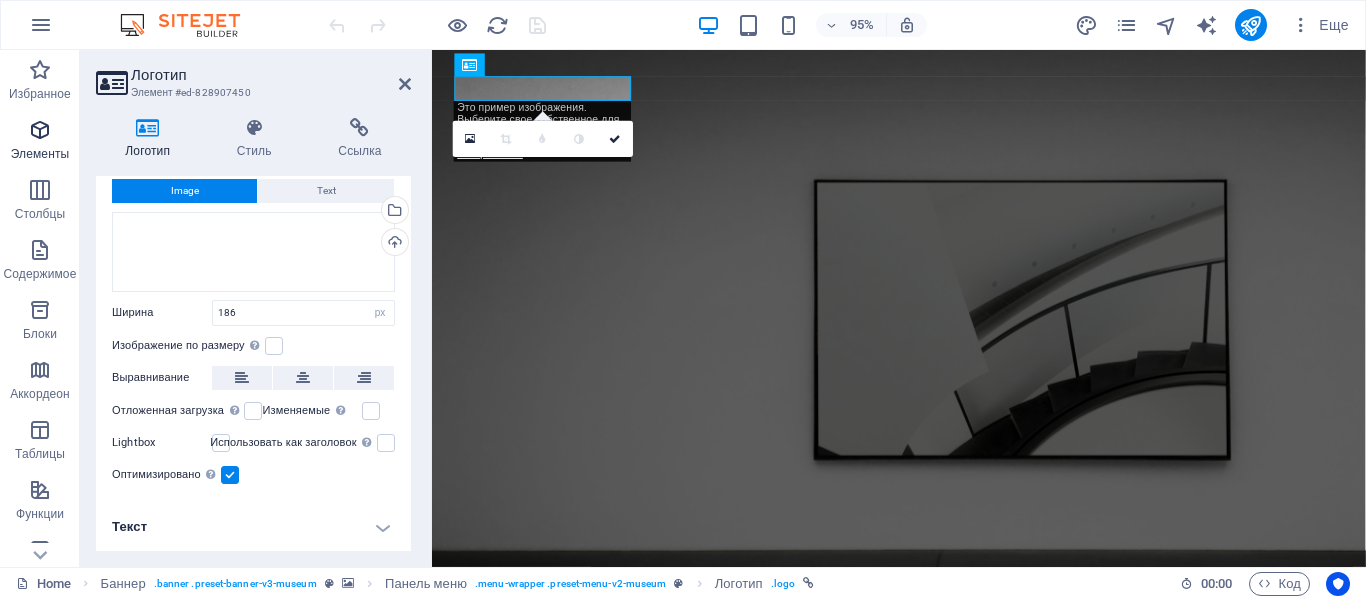 click at bounding box center (40, 130) 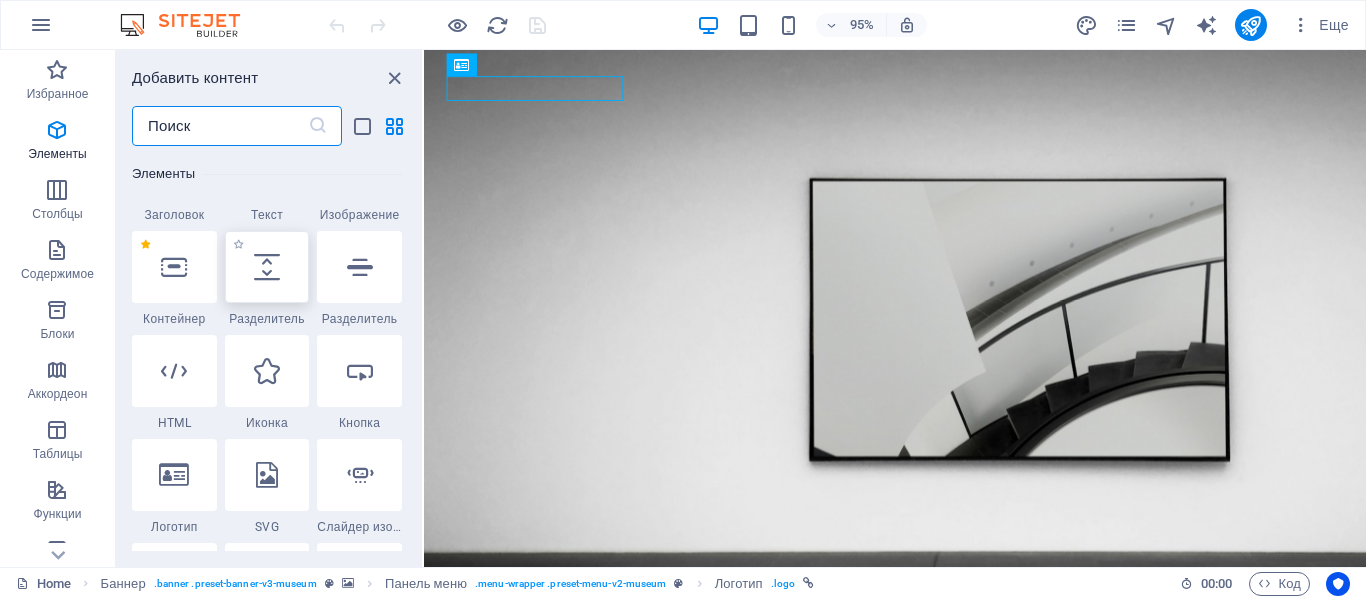 scroll, scrollTop: 577, scrollLeft: 0, axis: vertical 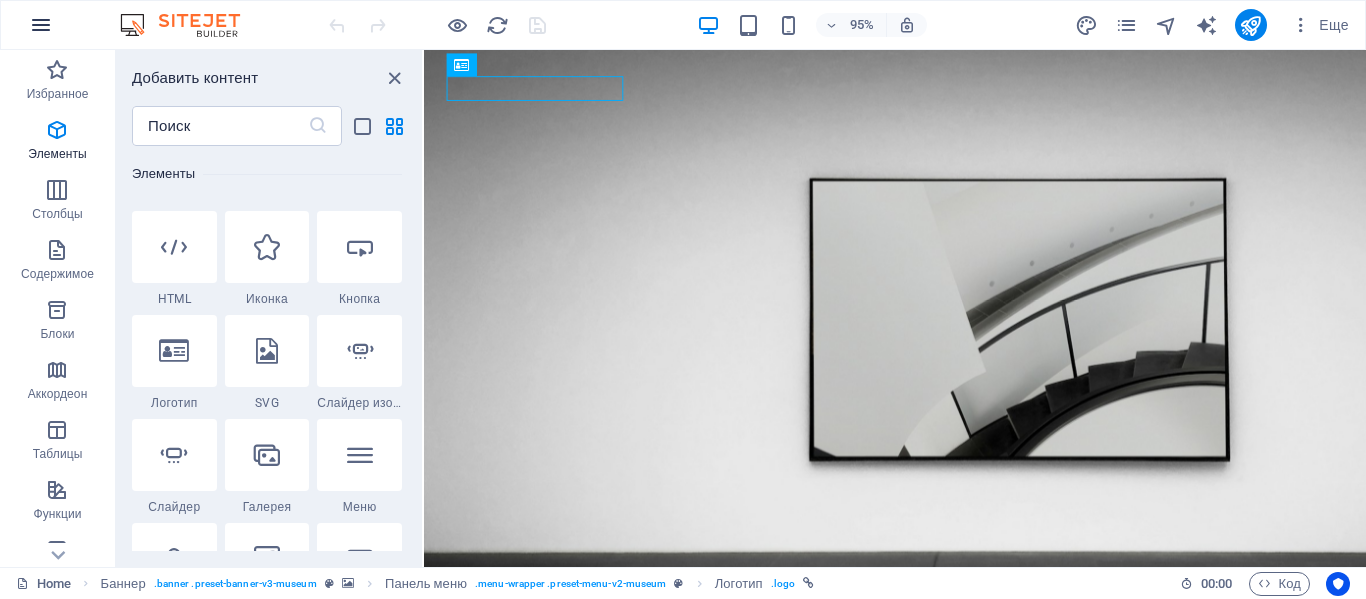 click at bounding box center [41, 25] 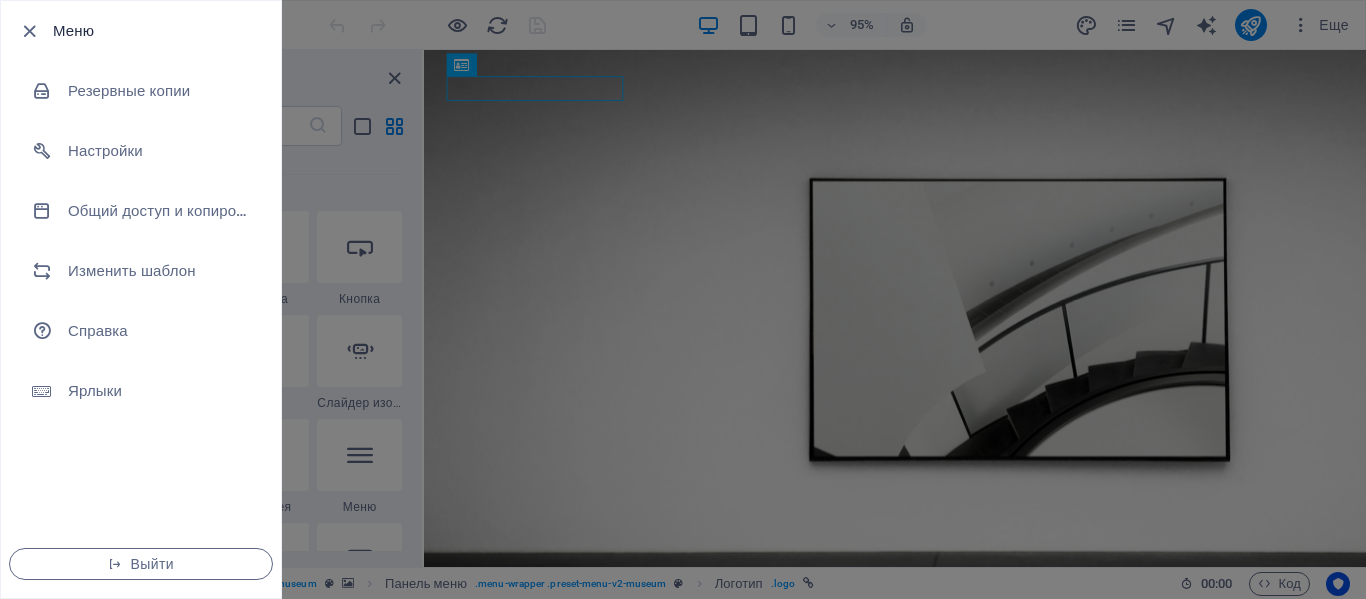 click at bounding box center [683, 299] 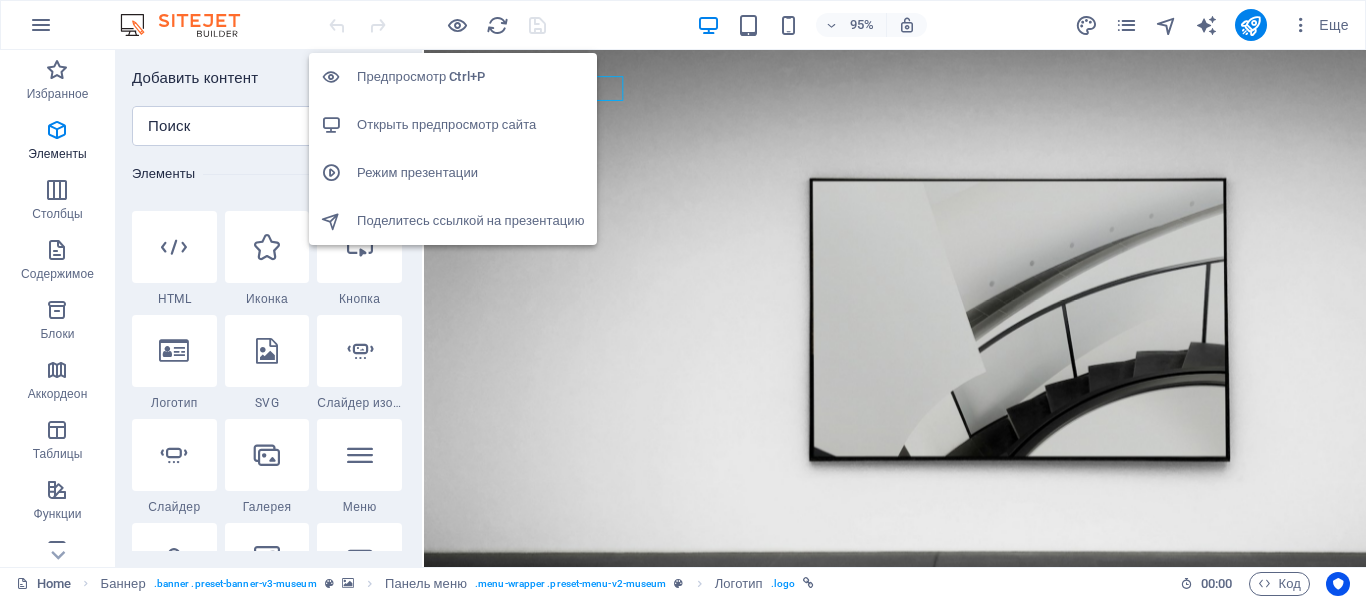 click on "Предпросмотр Ctrl+P" at bounding box center (471, 77) 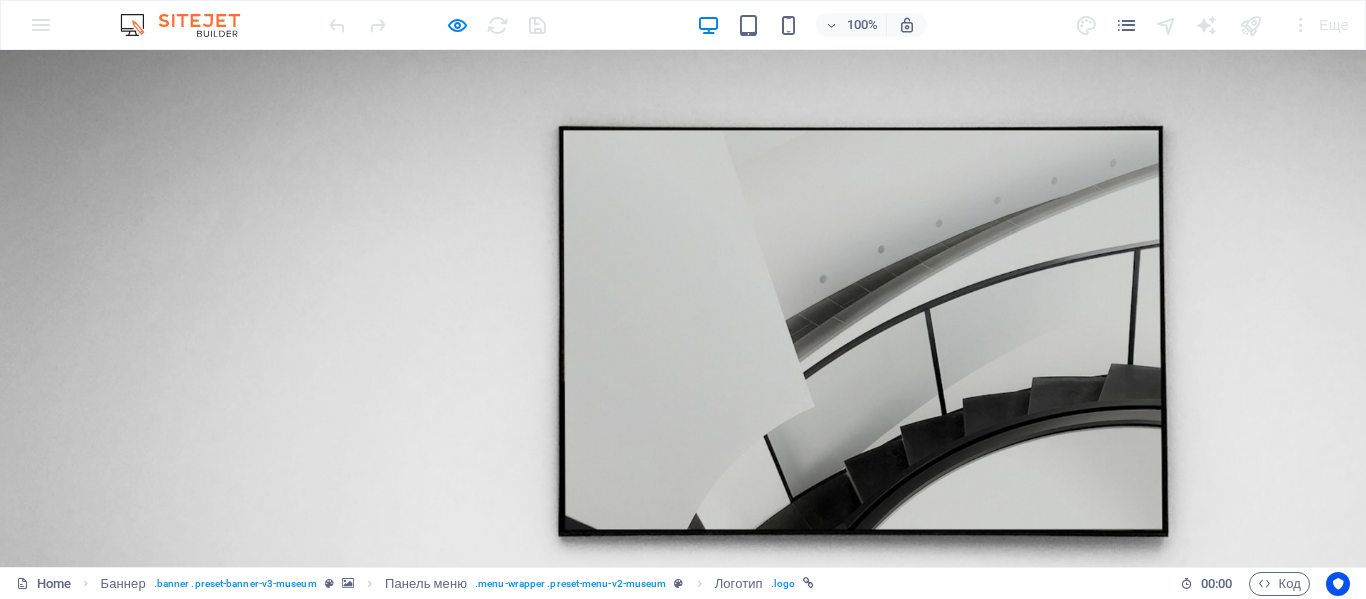 click at bounding box center [437, 25] 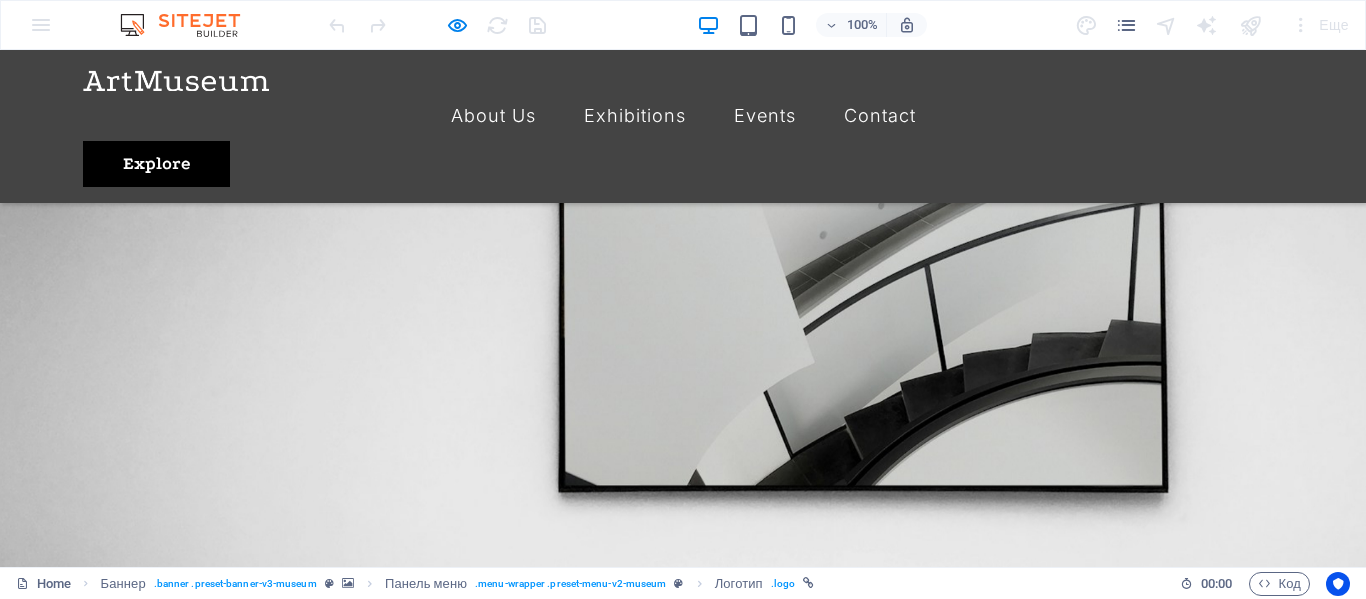 scroll, scrollTop: 0, scrollLeft: 0, axis: both 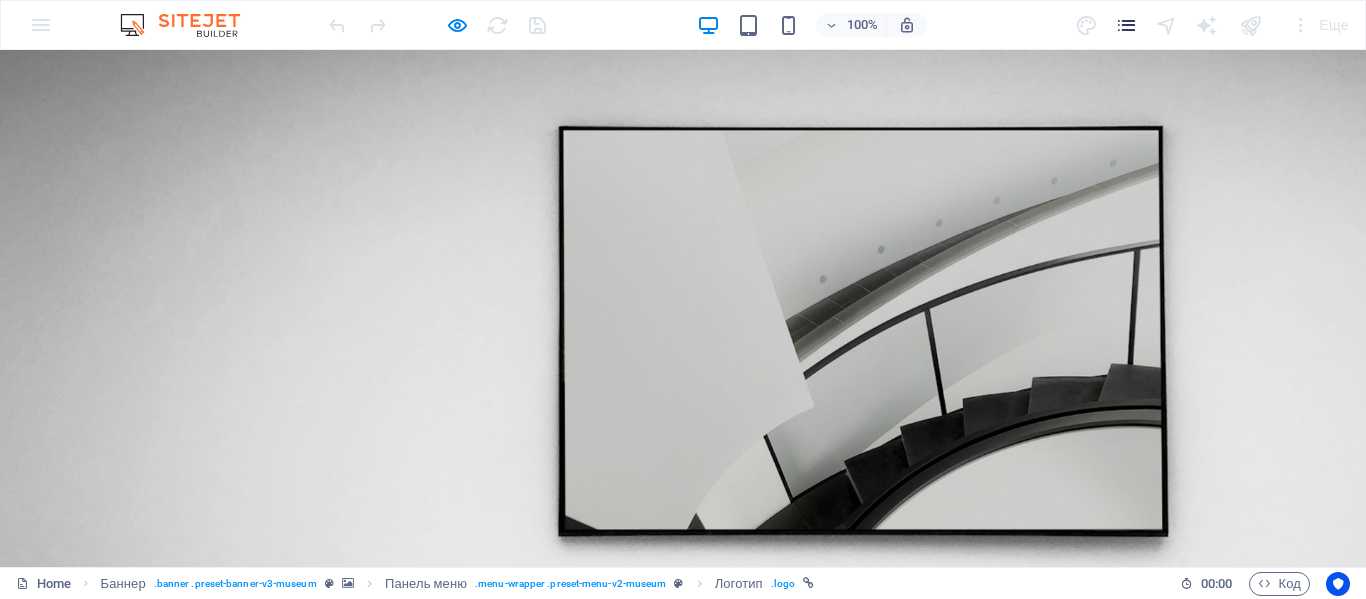 drag, startPoint x: 1142, startPoint y: 28, endPoint x: 1130, endPoint y: 28, distance: 12 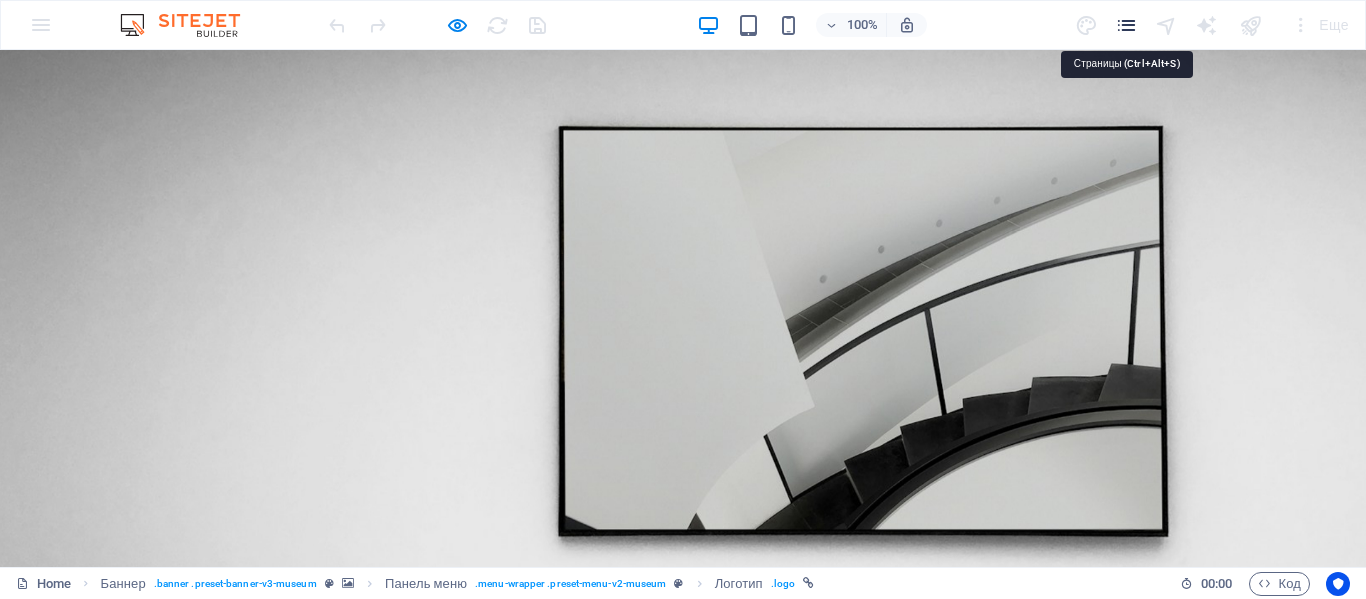 click at bounding box center (1126, 25) 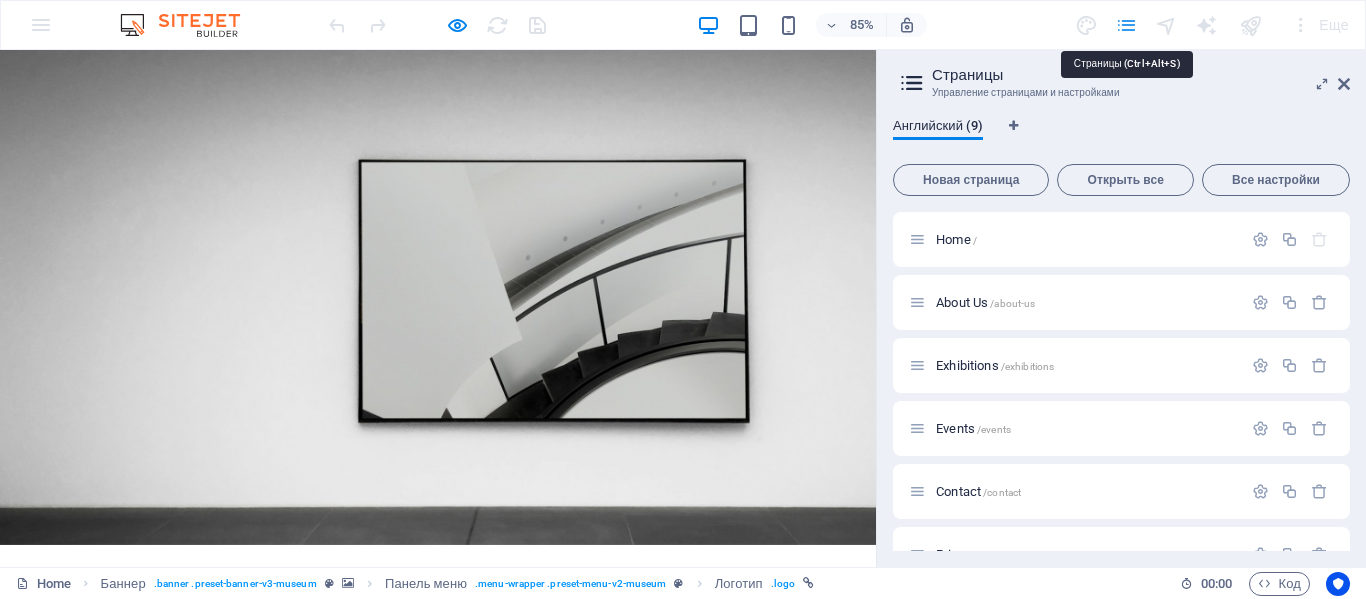click at bounding box center [1126, 25] 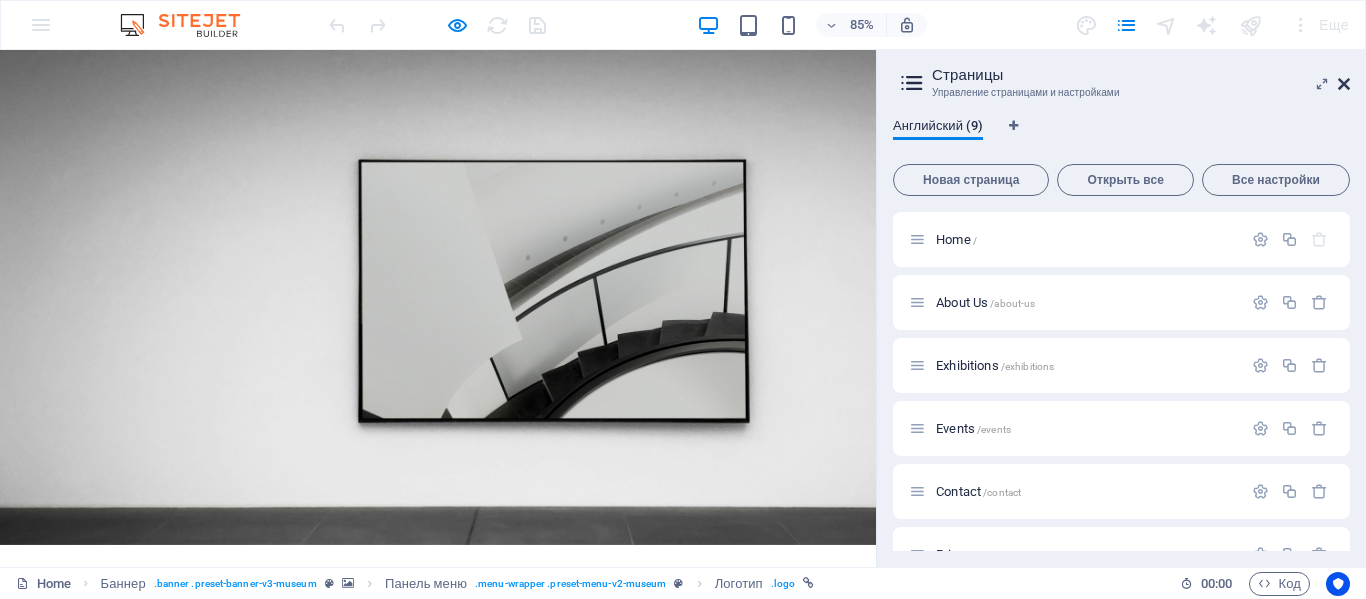 drag, startPoint x: 1344, startPoint y: 85, endPoint x: 1324, endPoint y: 34, distance: 54.781384 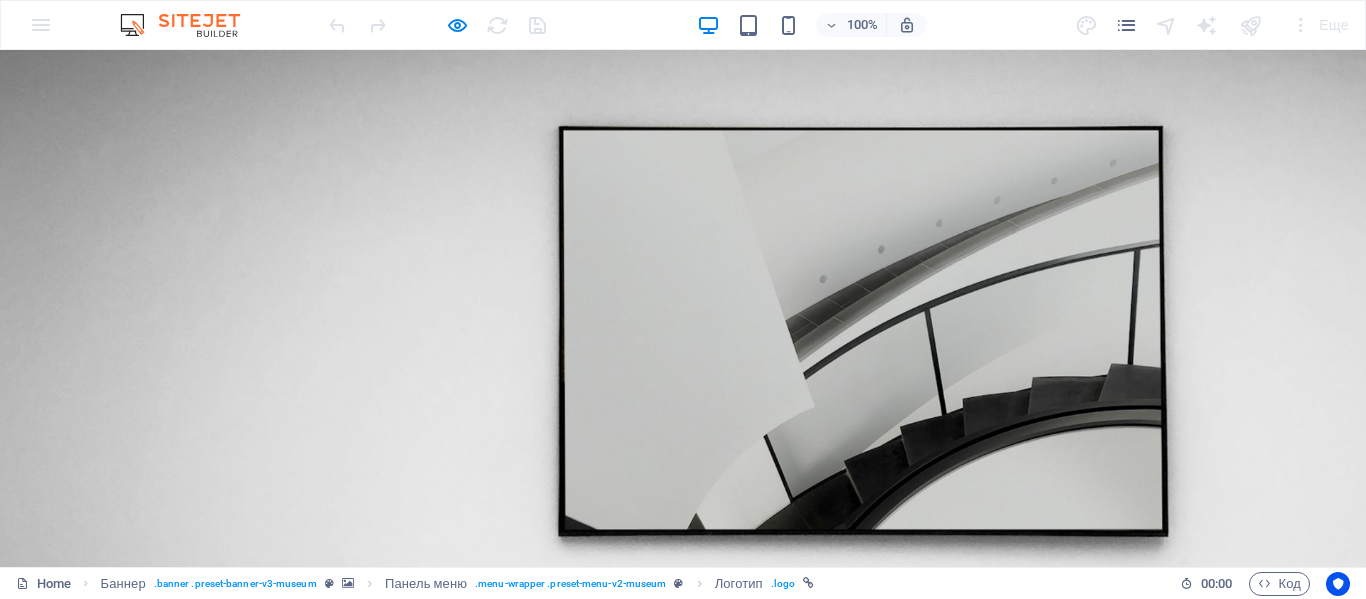click on "Exhibitions" at bounding box center [635, 698] 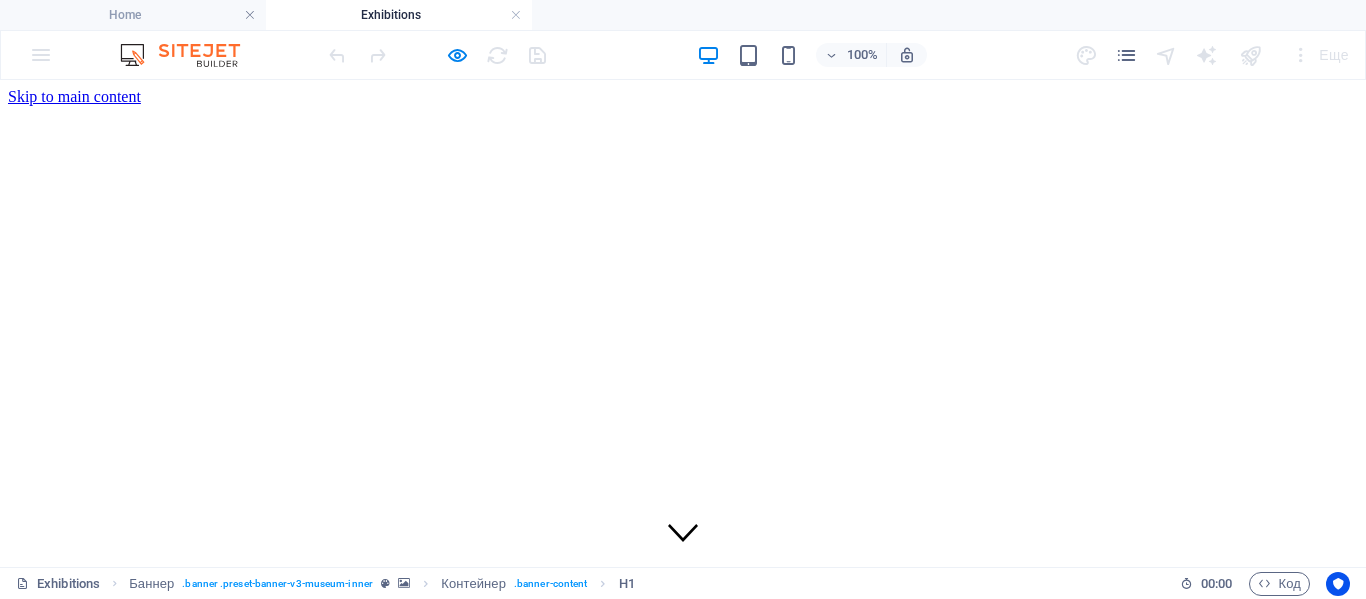 scroll, scrollTop: 0, scrollLeft: 0, axis: both 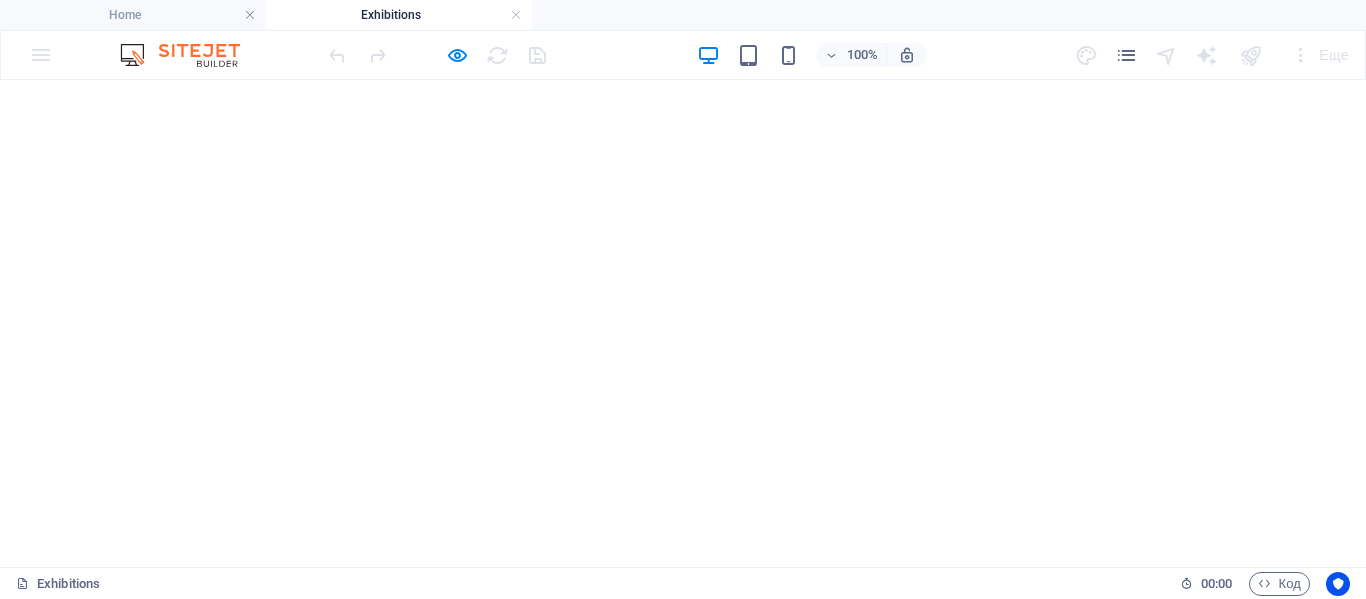 click on "About Us Exhibitions Events Contact" at bounding box center [683, -239] 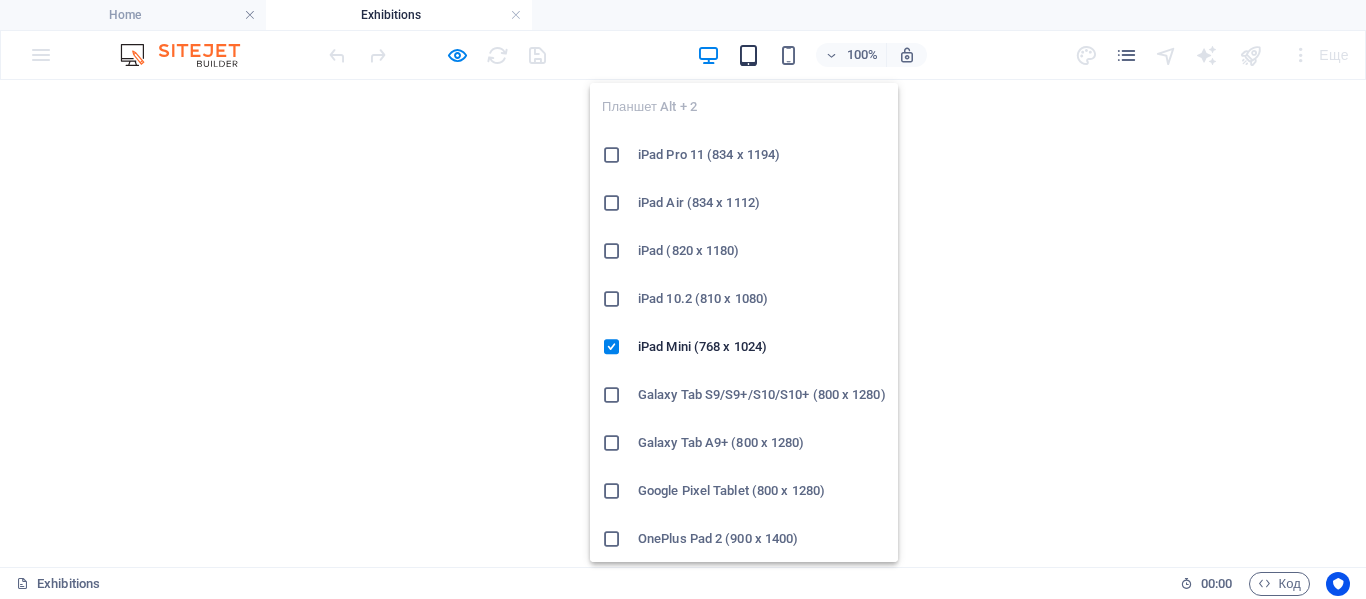click at bounding box center [748, 55] 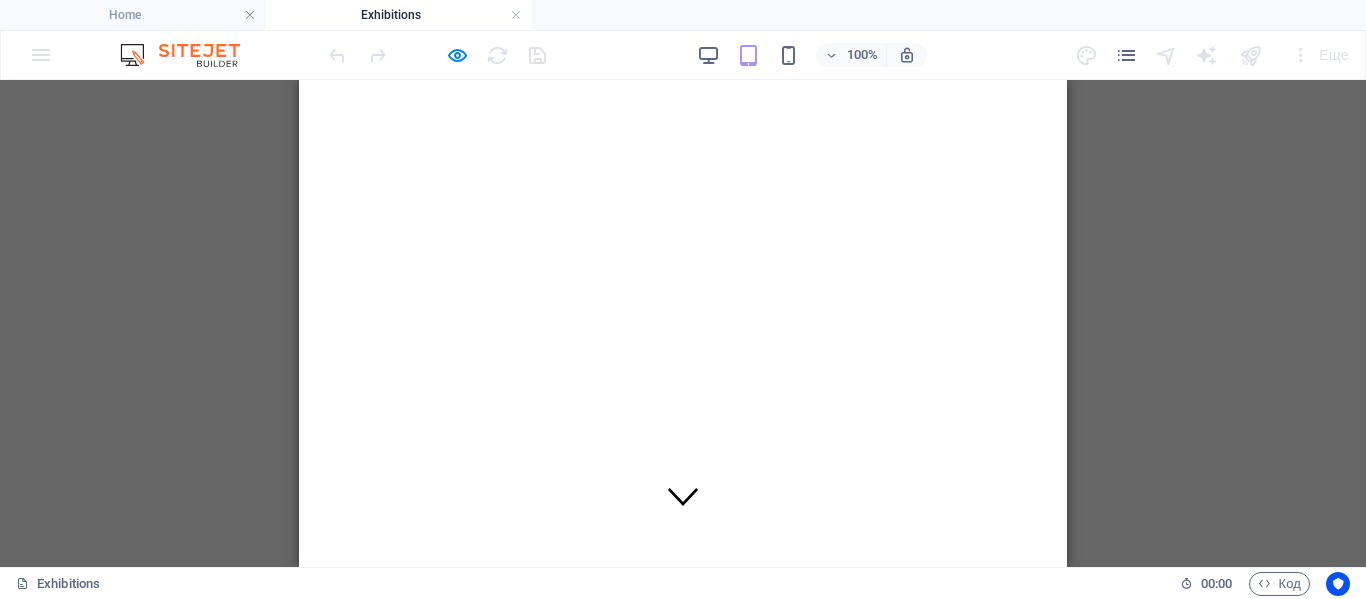 scroll, scrollTop: 0, scrollLeft: 0, axis: both 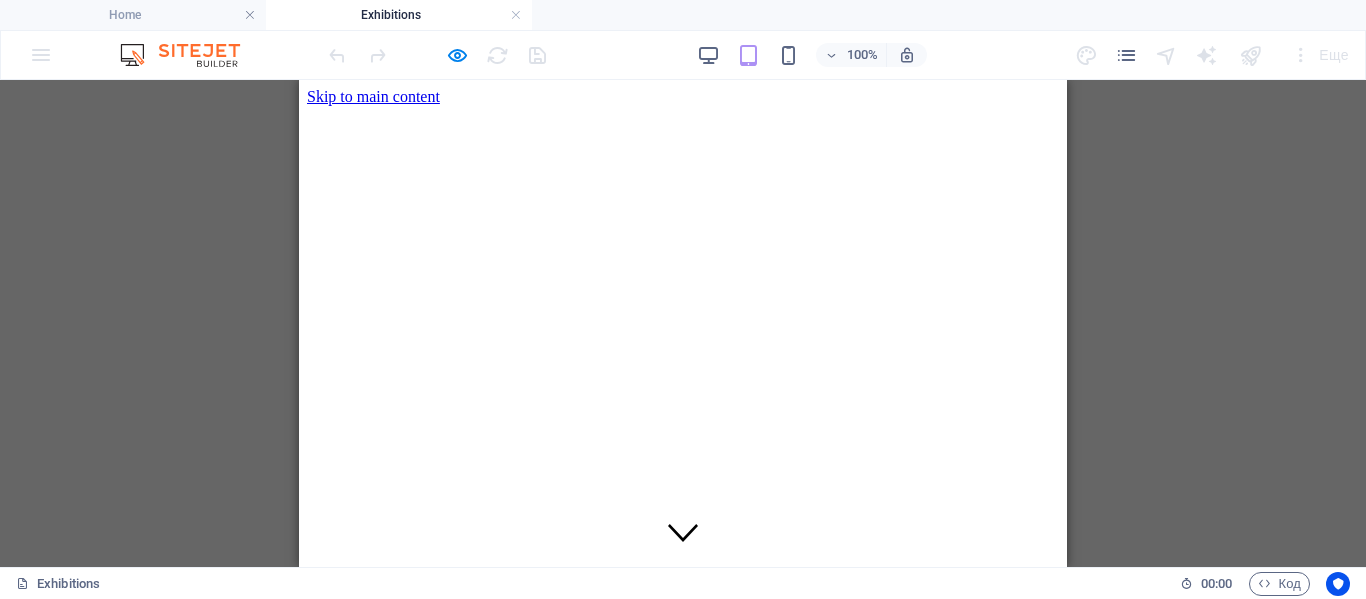 click at bounding box center [437, 55] 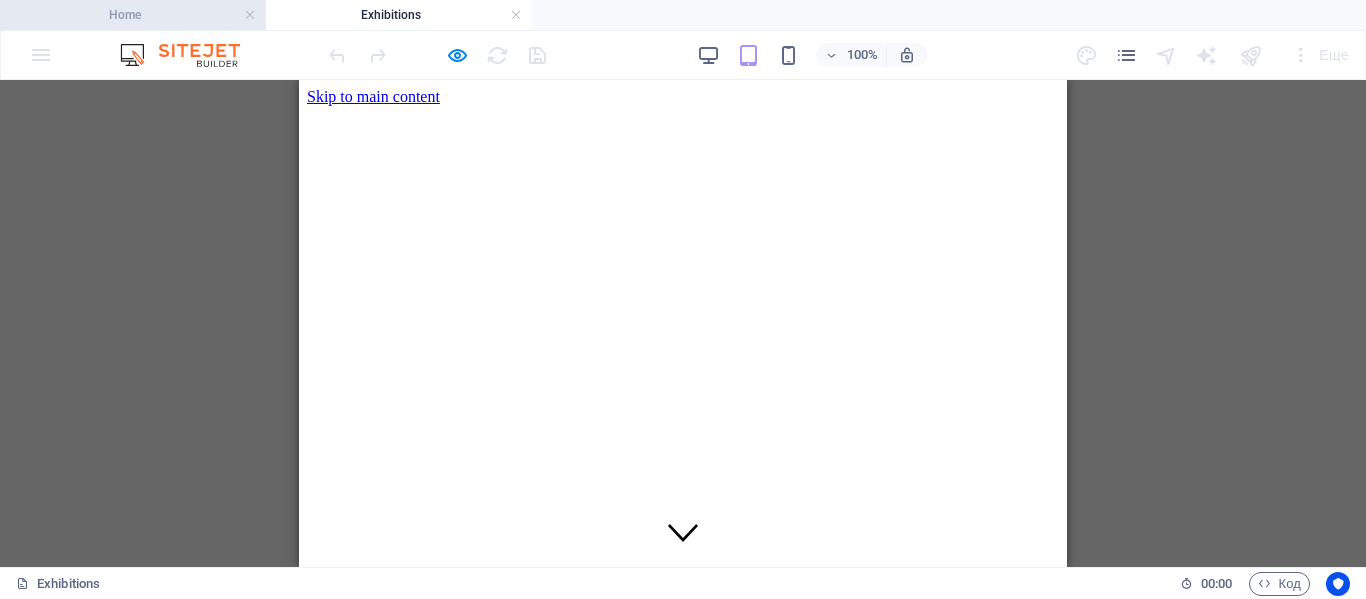 click on "Home" at bounding box center (133, 15) 